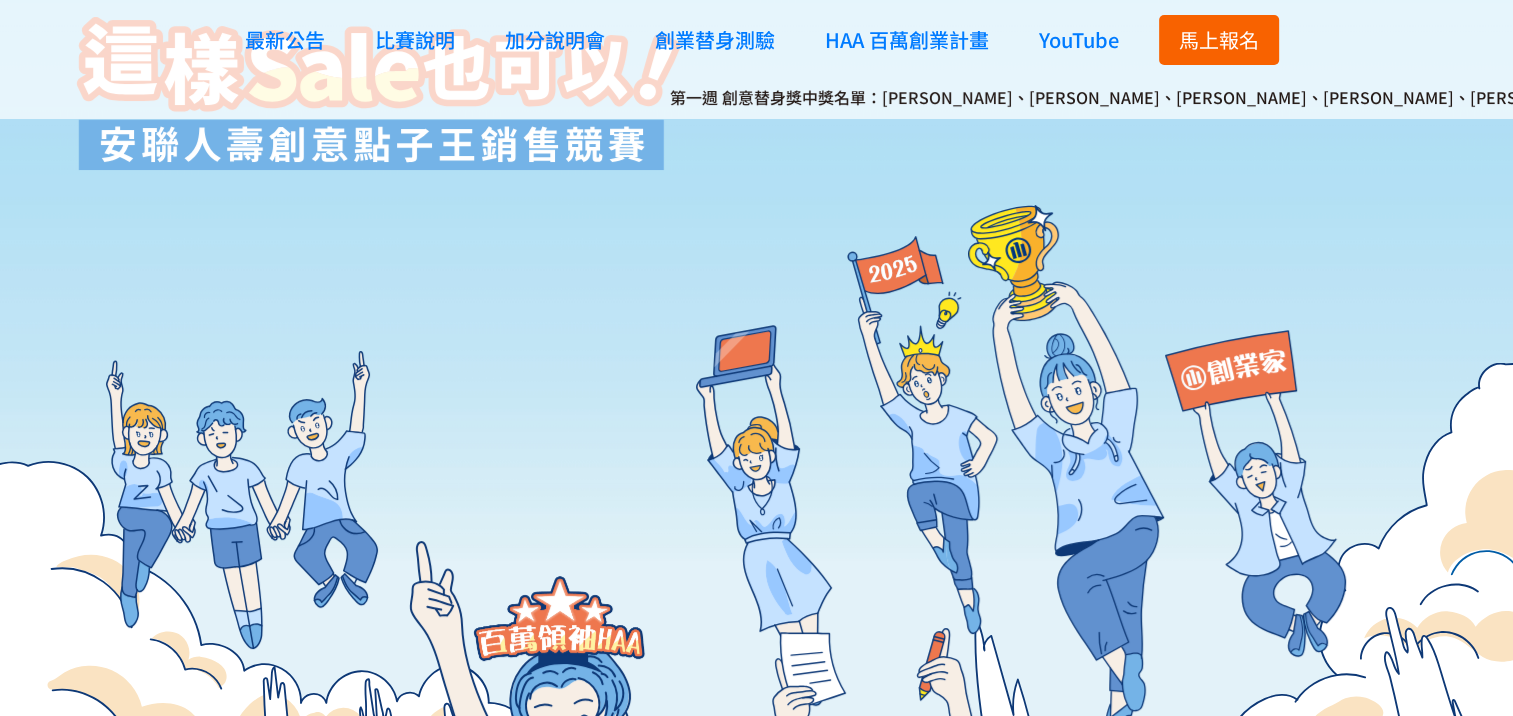scroll, scrollTop: 262, scrollLeft: 0, axis: vertical 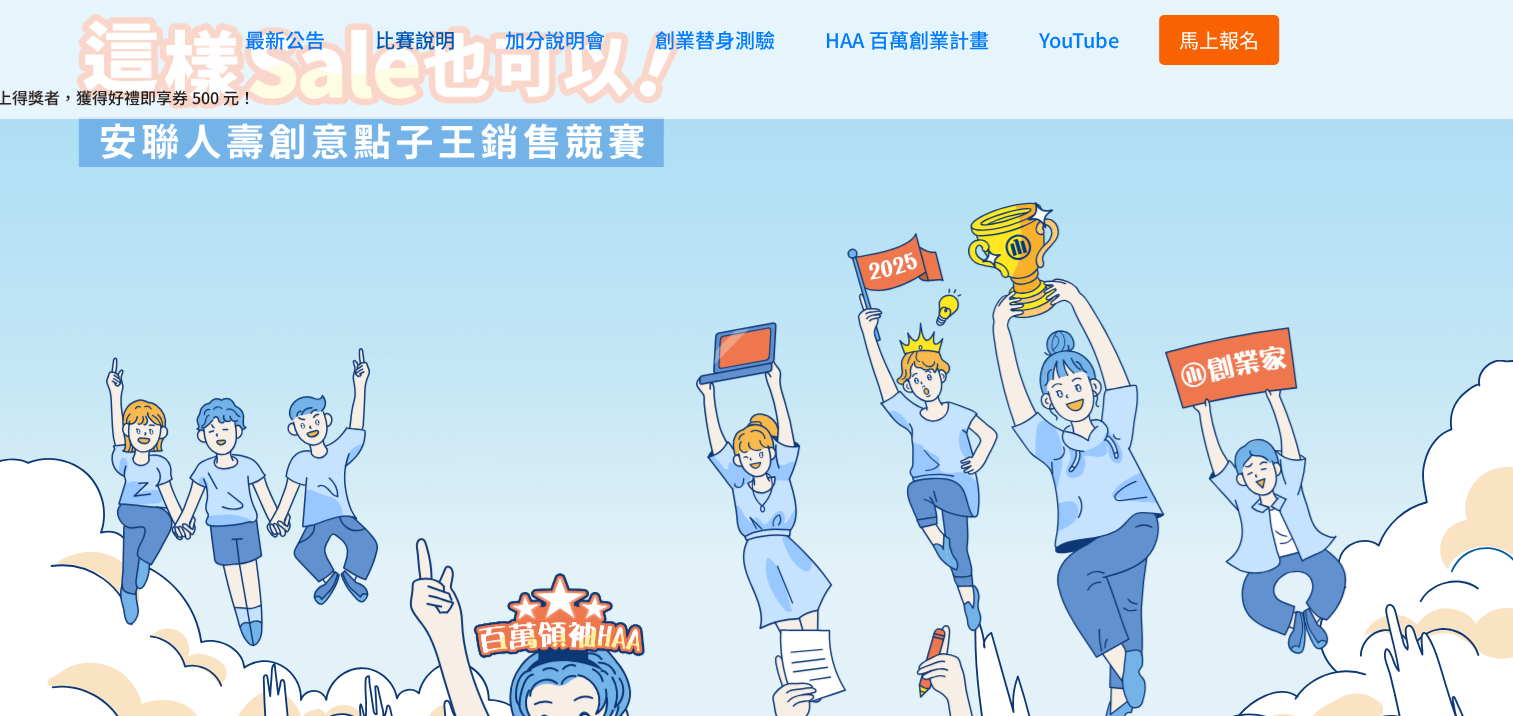 click on "比賽說明" at bounding box center (415, 39) 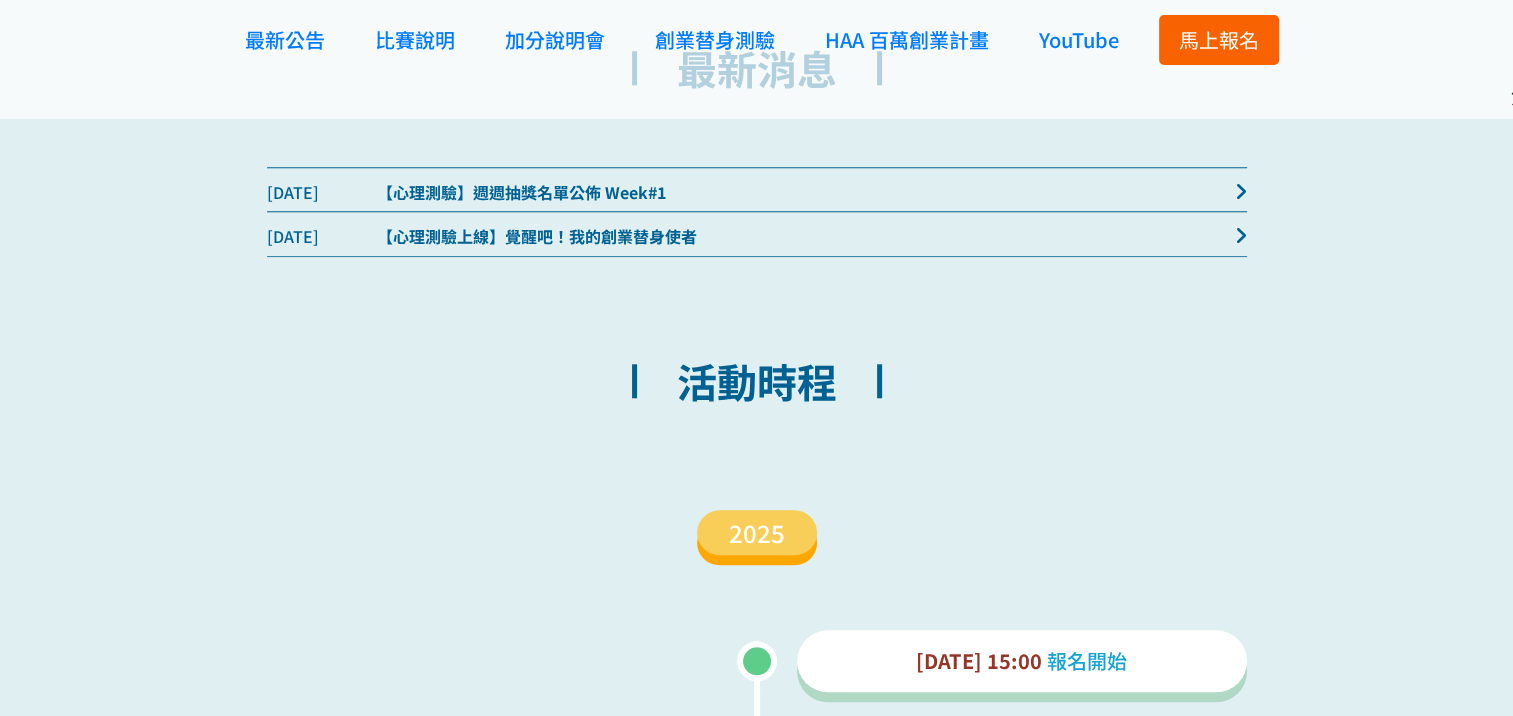 scroll, scrollTop: 1860, scrollLeft: 0, axis: vertical 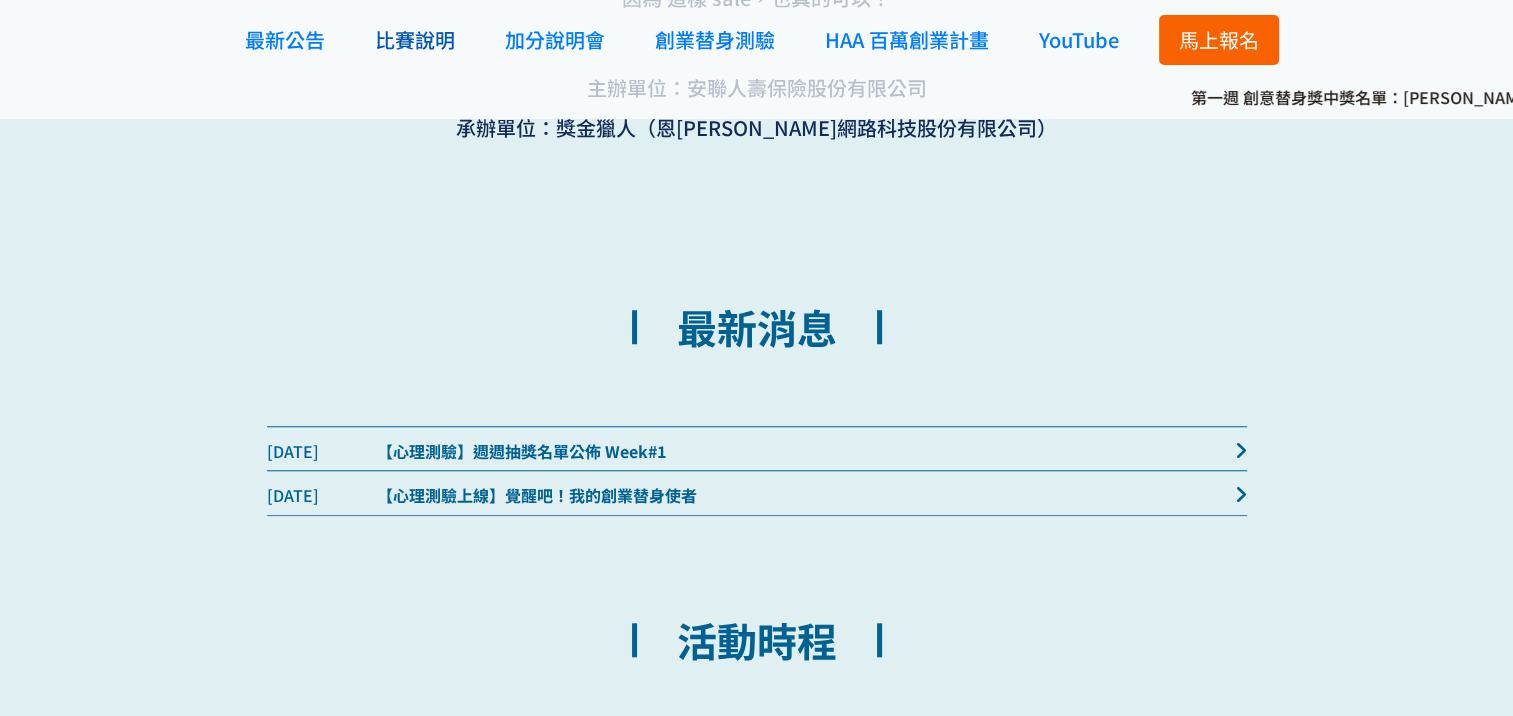 click on "比賽說明" at bounding box center [415, 39] 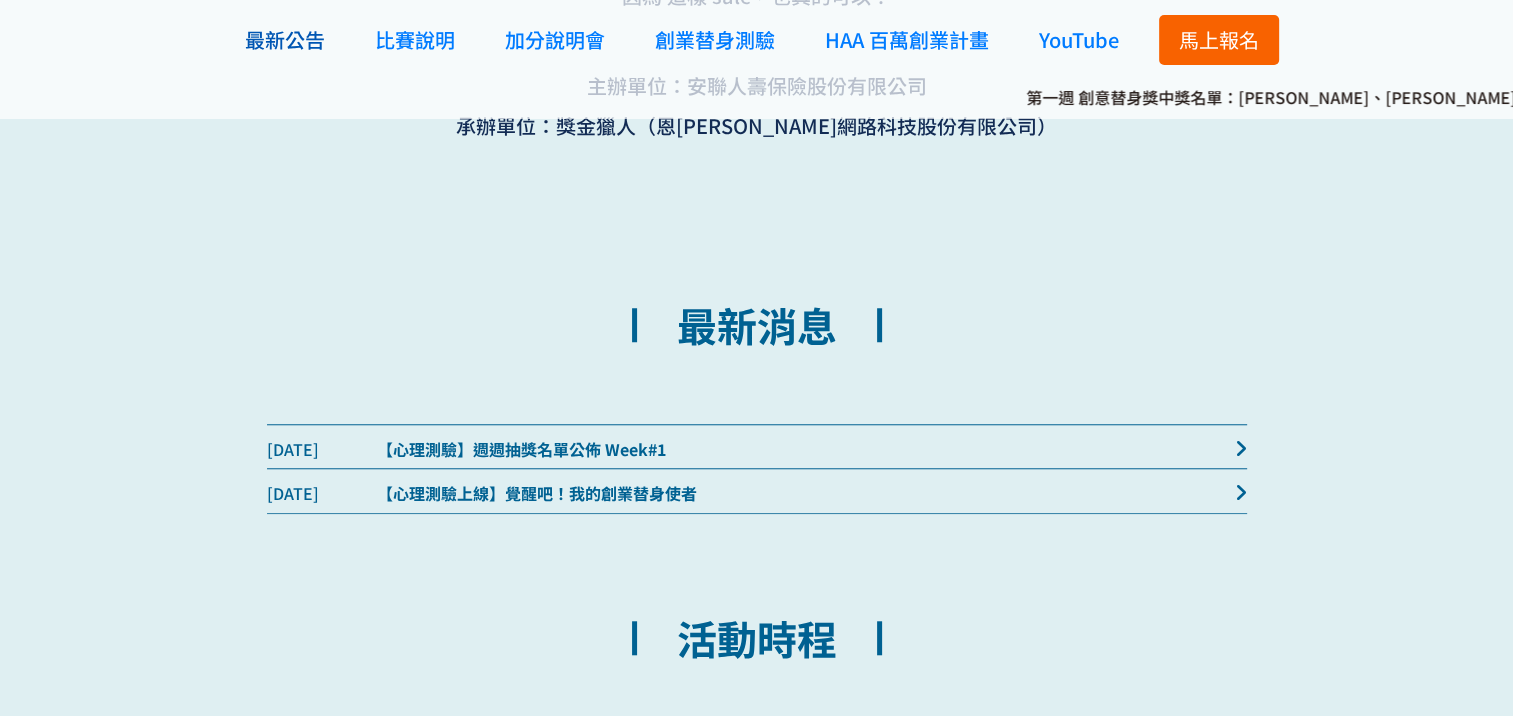 scroll, scrollTop: 1600, scrollLeft: 0, axis: vertical 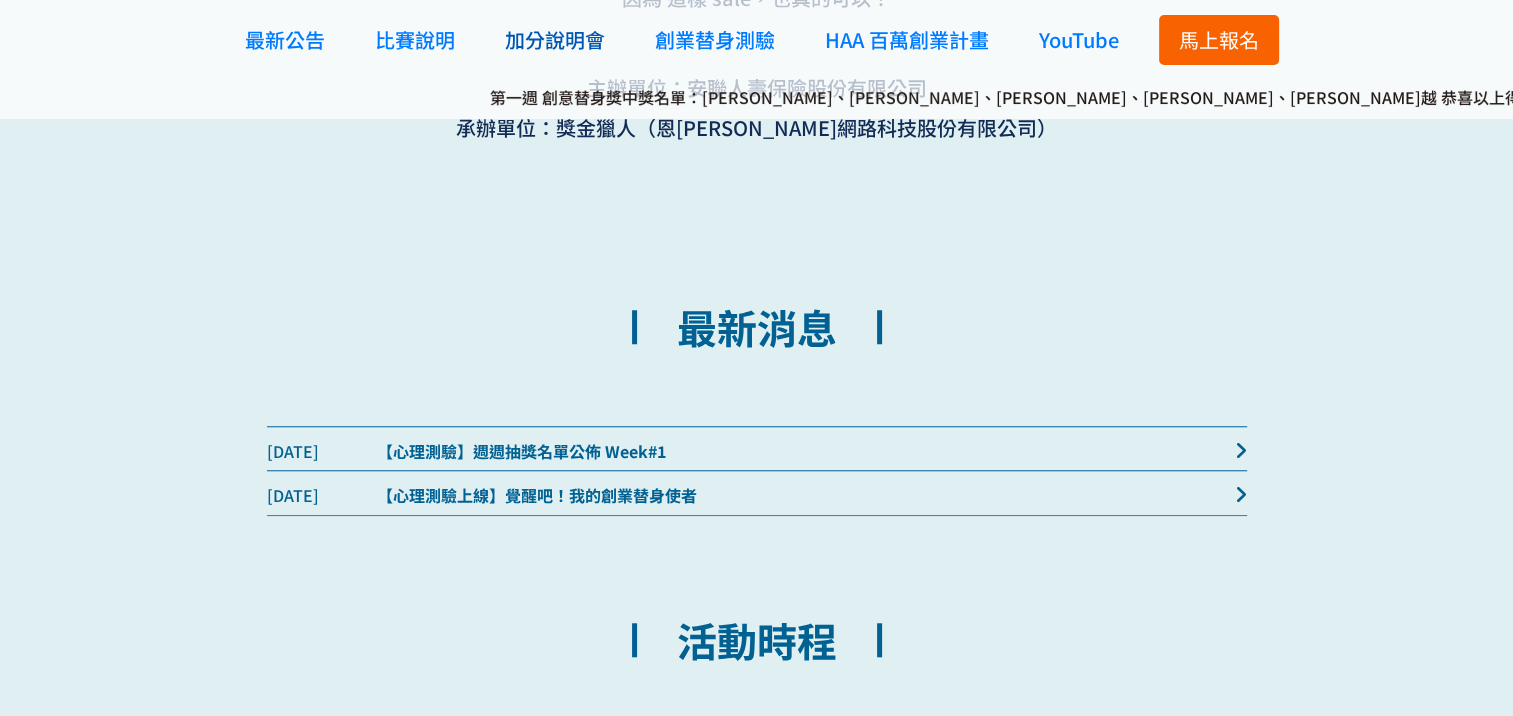 click on "加分說明會" at bounding box center (555, 39) 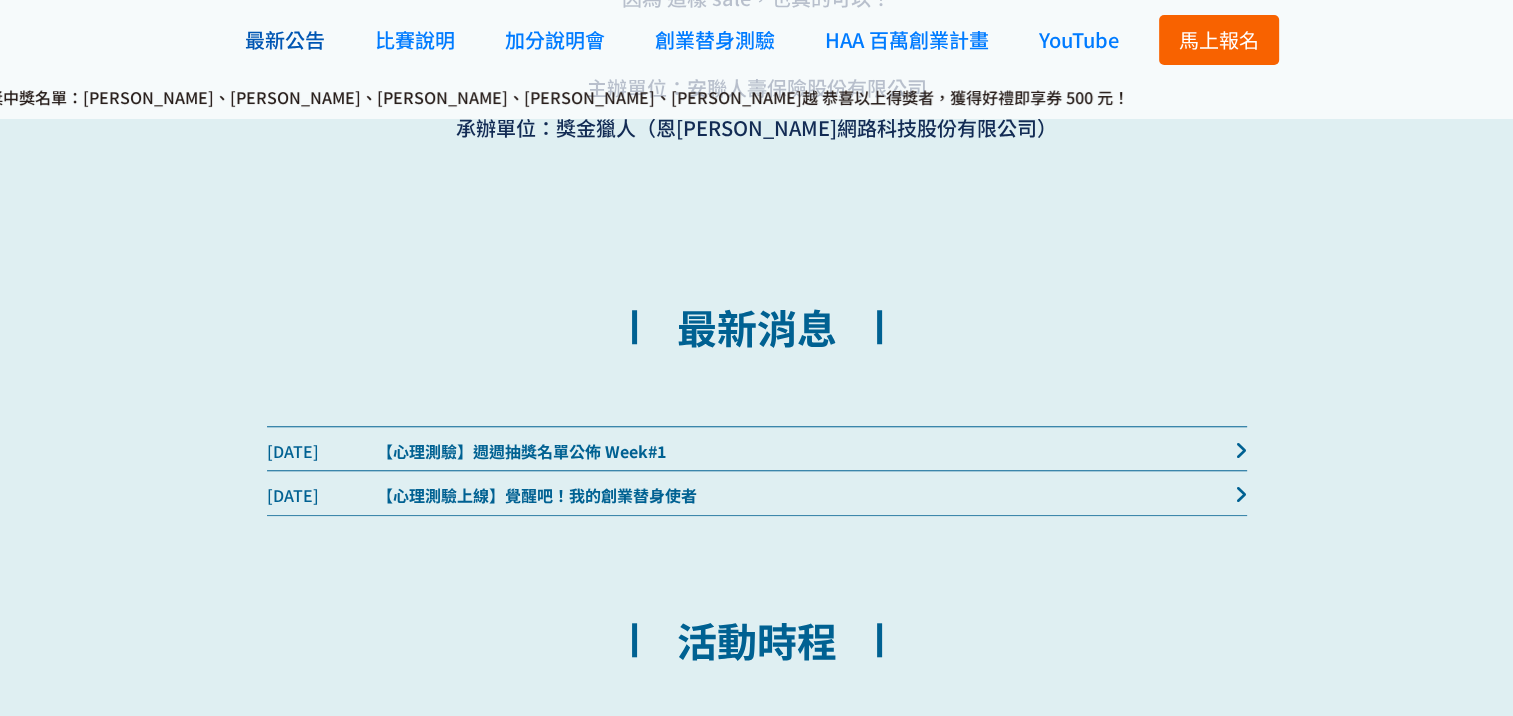 click on "最新公告" at bounding box center (285, 39) 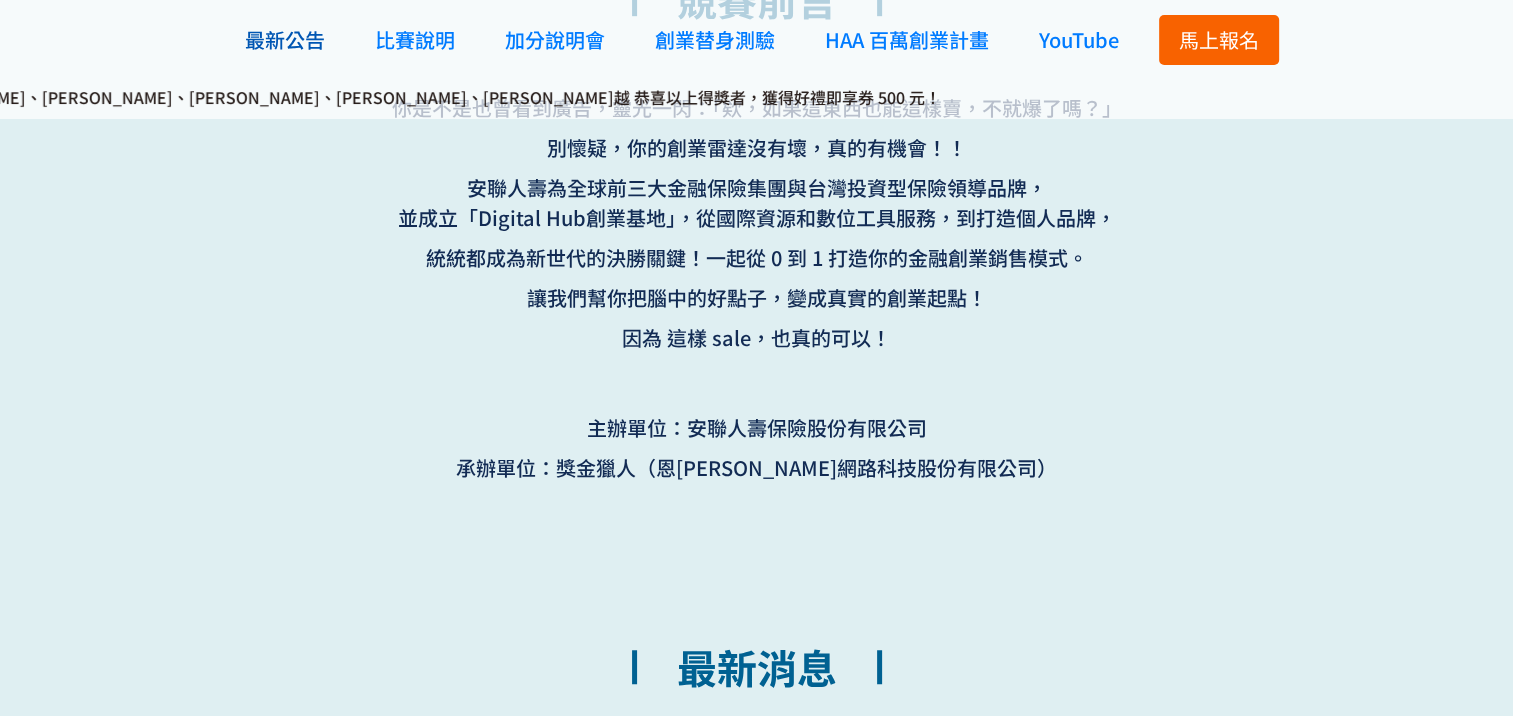 scroll, scrollTop: 1062, scrollLeft: 0, axis: vertical 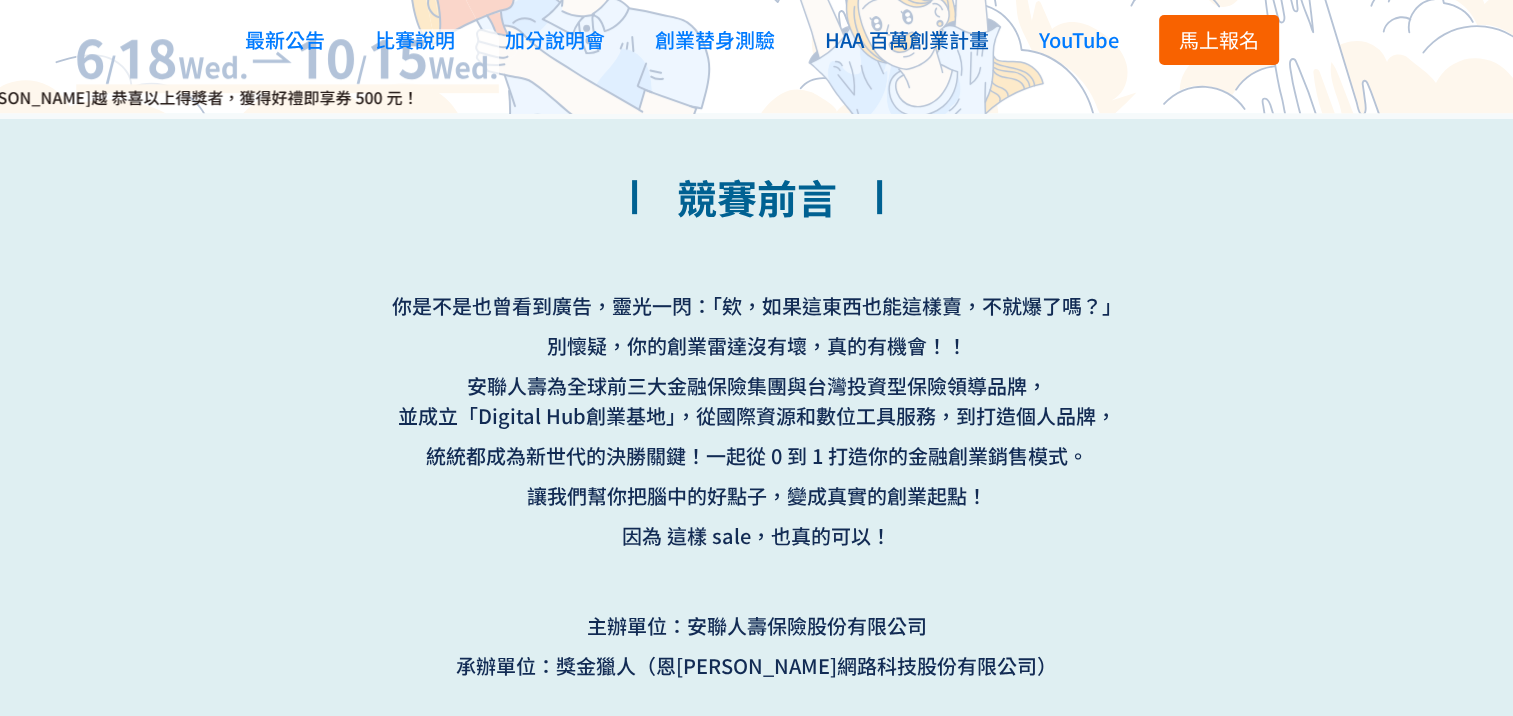 click on "HAA 百萬創業計畫" at bounding box center (907, 39) 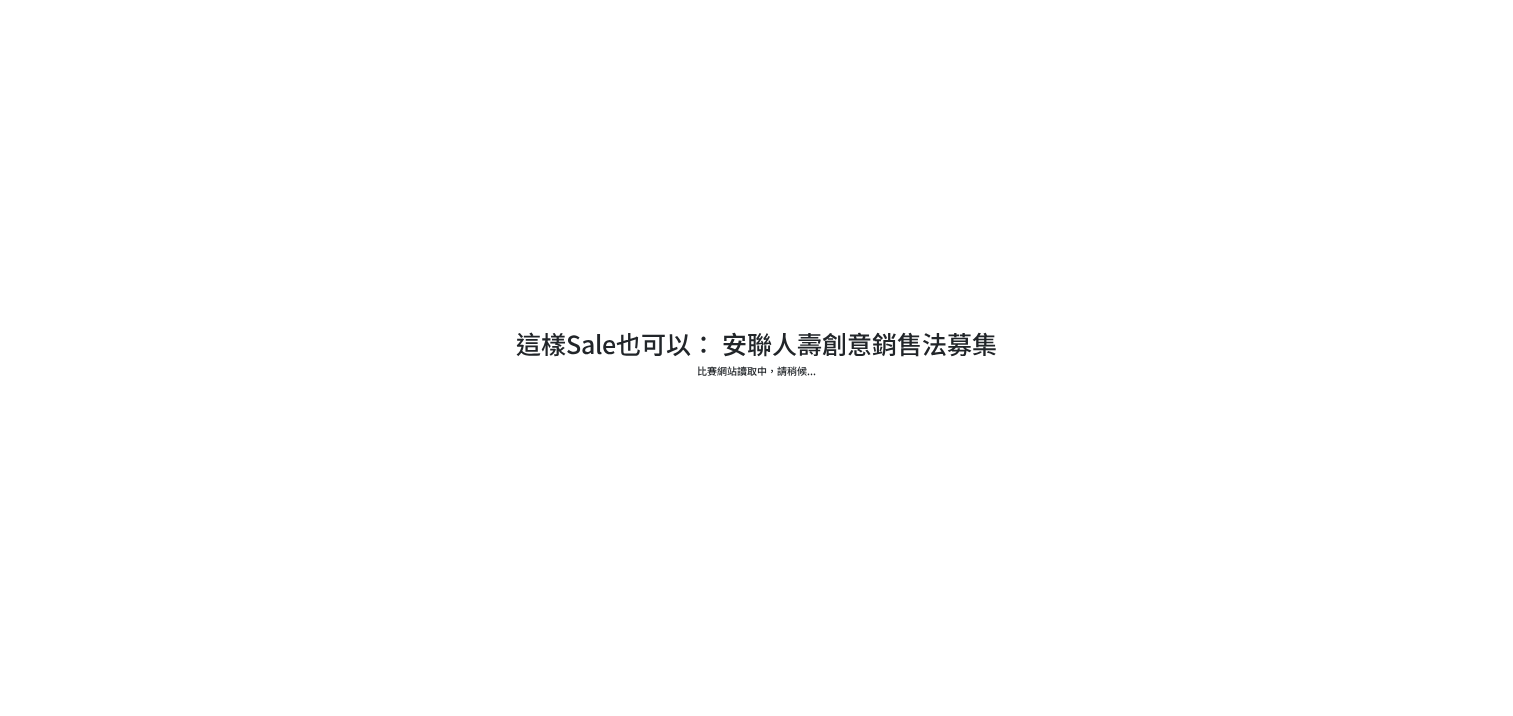 scroll, scrollTop: 0, scrollLeft: 0, axis: both 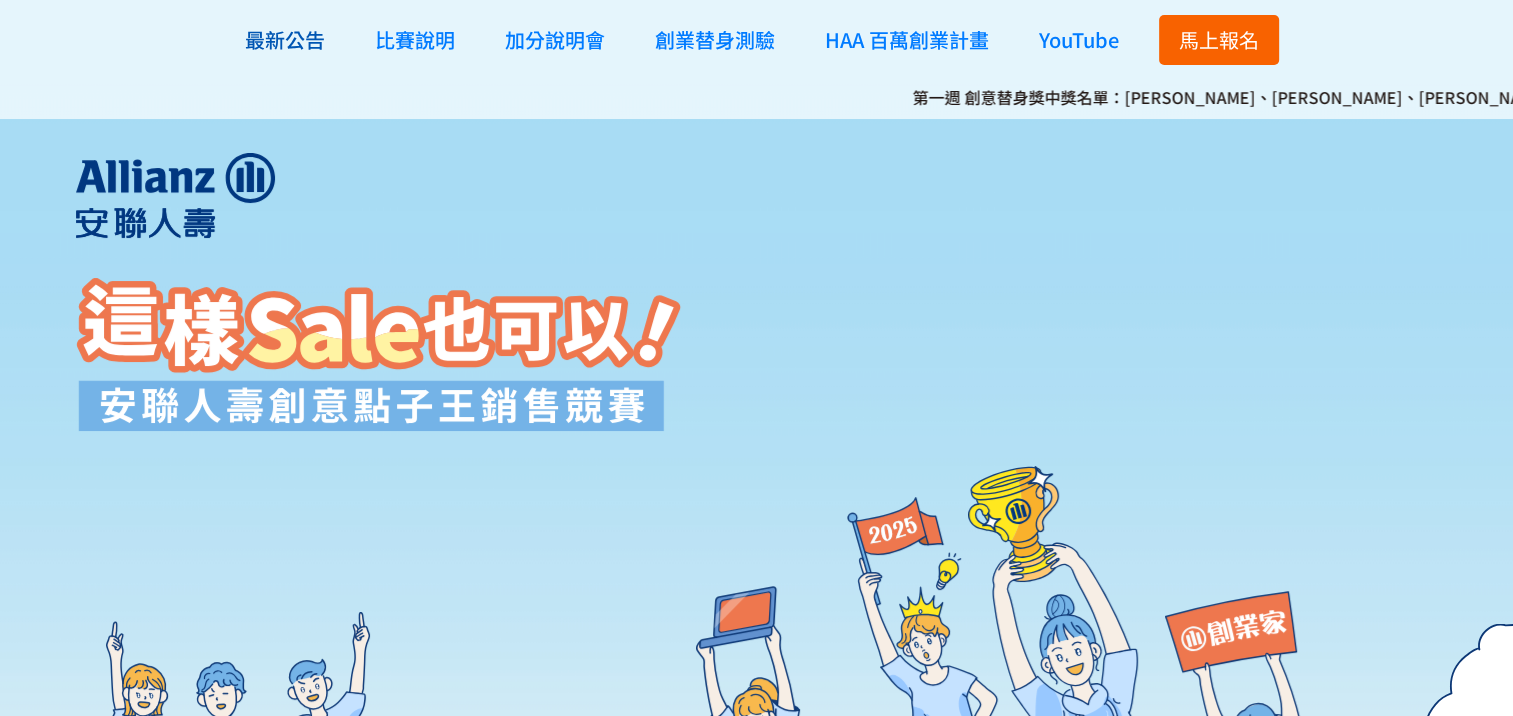 click on "最新公告" at bounding box center [285, 39] 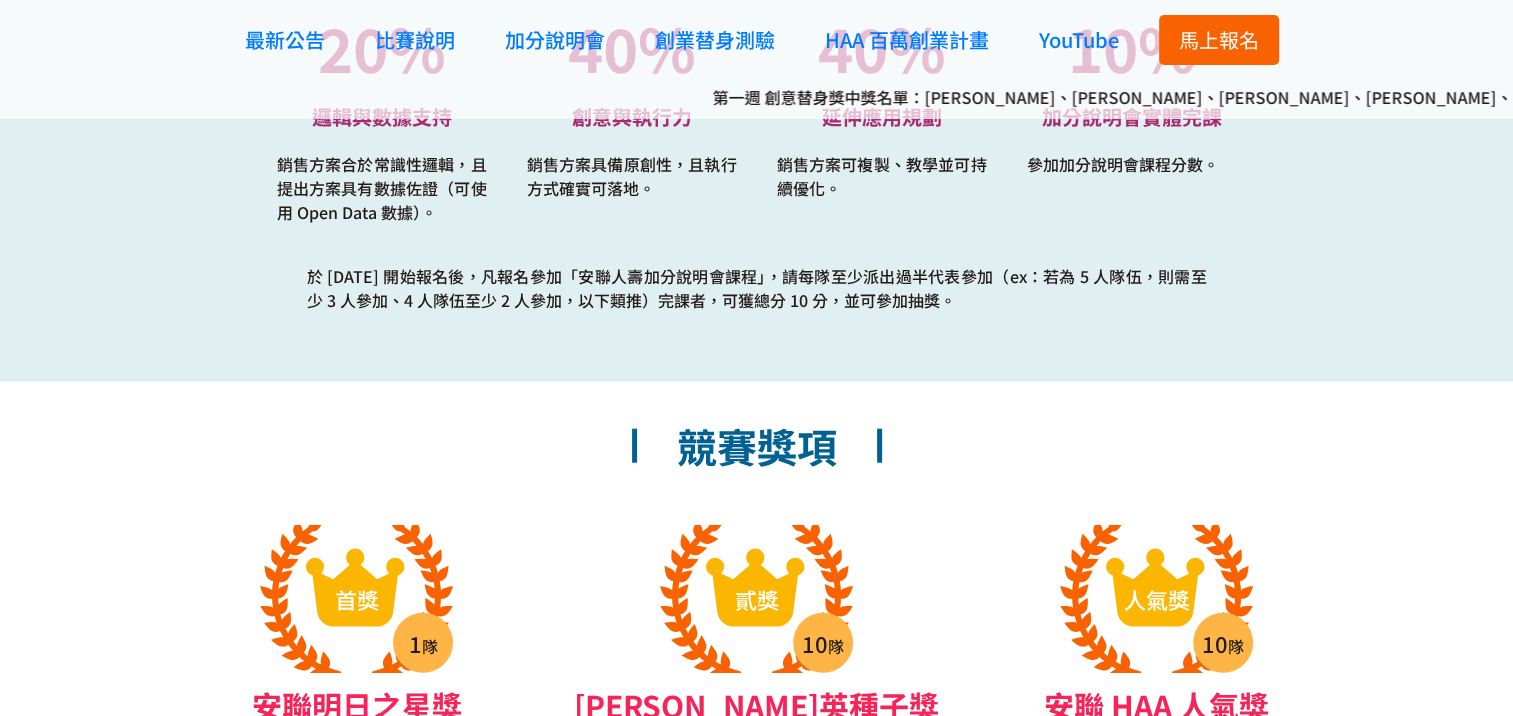 scroll, scrollTop: 4658, scrollLeft: 0, axis: vertical 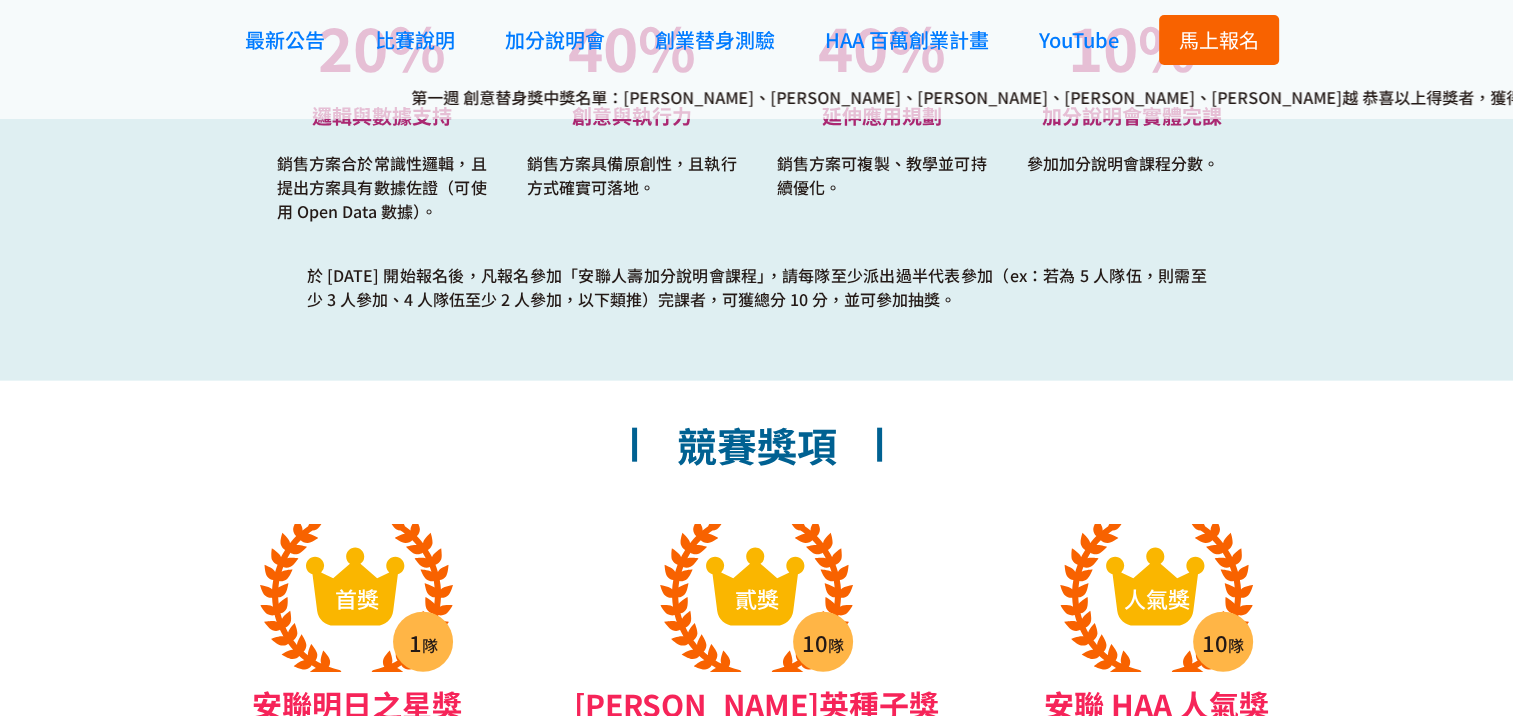 click on "競賽獎項" at bounding box center (756, 460) 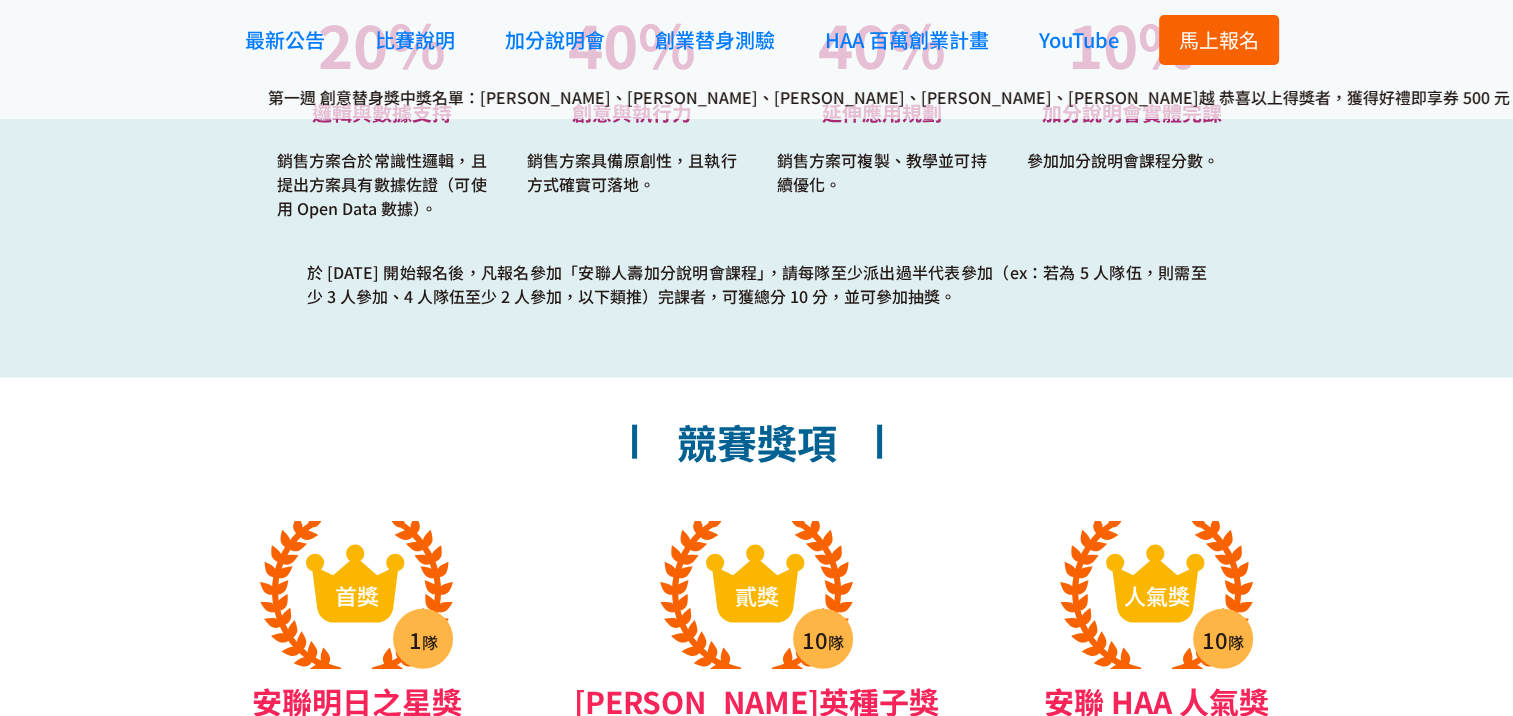 scroll, scrollTop: 4660, scrollLeft: 0, axis: vertical 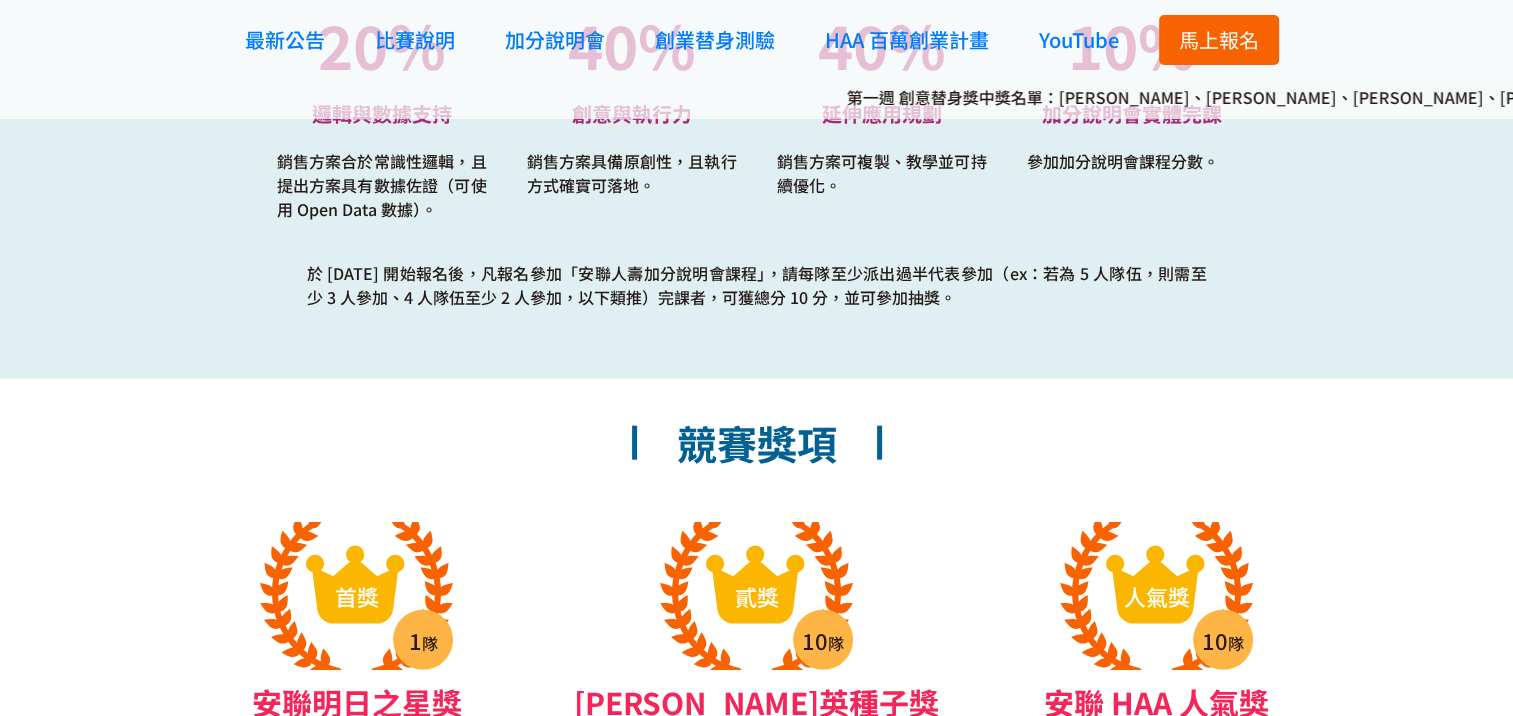 drag, startPoint x: 16, startPoint y: 13, endPoint x: 128, endPoint y: 527, distance: 526.06085 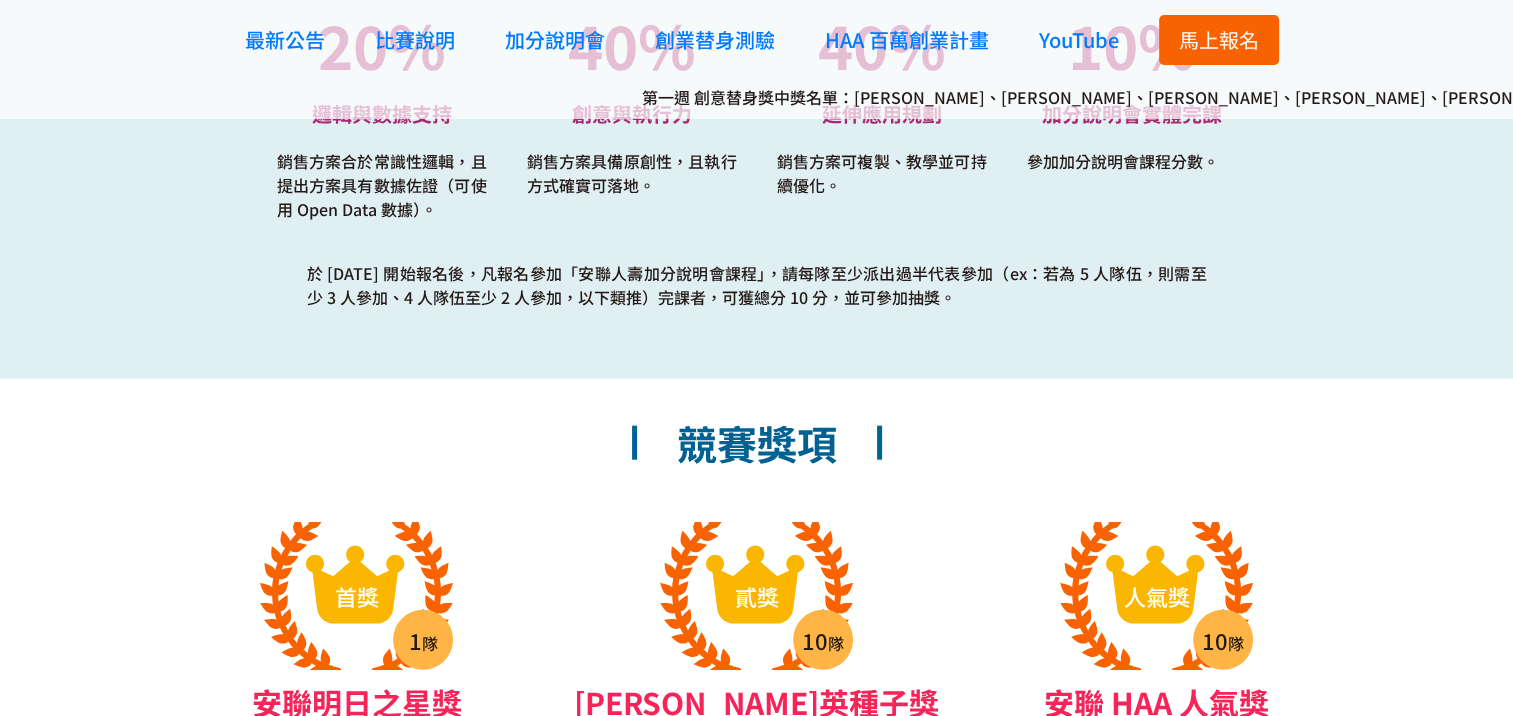 click on "競賽獎項 首獎 1 隊 安聯明日之星獎 100,000 元 優先錄入安聯人才庫，確認入職即可受安聯壽險創業家培訓課程。 貳獎 10 隊 安聯菁英種子獎 10,000 元 優先錄入安聯人才庫，確認入職即可受安聯壽險創業家培訓課程。 人氣獎 10 隊 安聯 HAA 人氣獎 5,000 元 人氣投票中前十名隊伍。 以上獎項皆附電子獎狀。 勤學獎 36 隊 安聯 OPP 勤學獎 2,000 元等值禮券 勤學獎共抽出 36 隊 完成加分說明會的隊伍抽出，自八月起，每月10、25日開獎。 參與獎 60 名 安聯投票參與獎 500 元等值禮券 投票參與獎抽 60 名 參加入圍作品投票並填寫抽獎資訊者，投稿截止後一次抽出。 早鳥獎 36 名 安聯早鳥投稿獎 1,000 元等值禮券 早鳥投稿獎前 36 隊 投稿完成者抽出，每週抽出 2 名。 替身獎 124 名 創意替身獎 500 元等值禮券 創意替身獎共抽 124 位 完成心理測驗並留下資料者，每週抽出 4-5 名。 推廣獎 10" at bounding box center [756, 880] 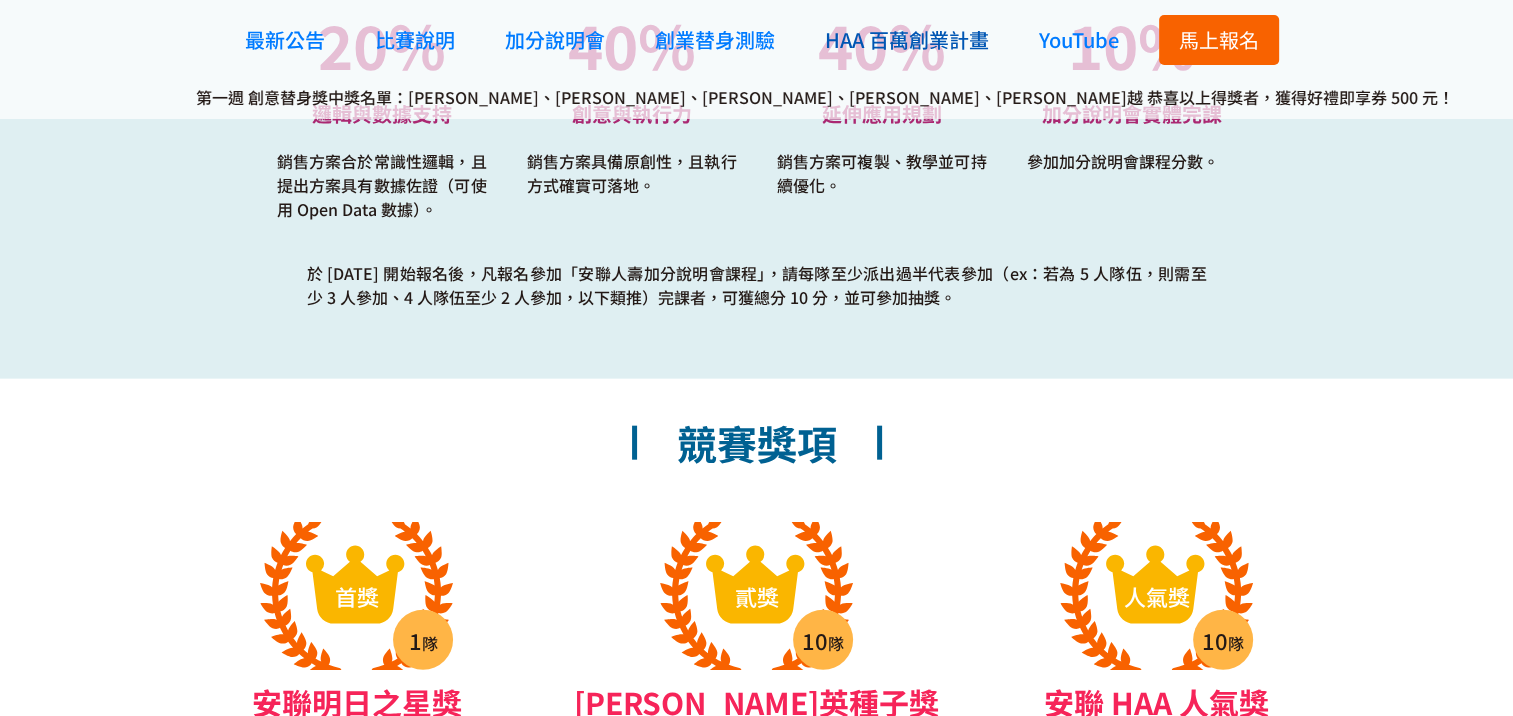 click on "HAA 百萬創業計畫" at bounding box center (907, 39) 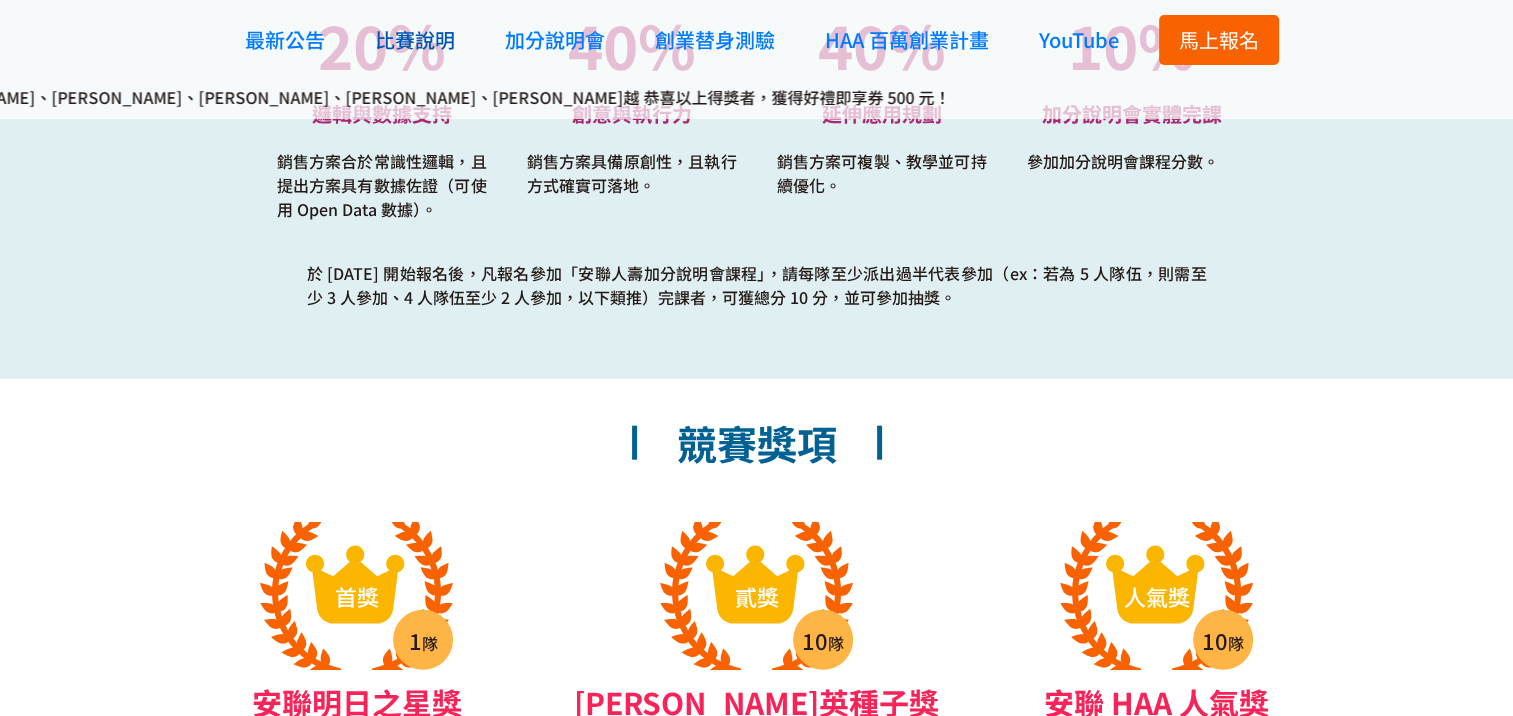 click on "比賽說明" at bounding box center [415, 39] 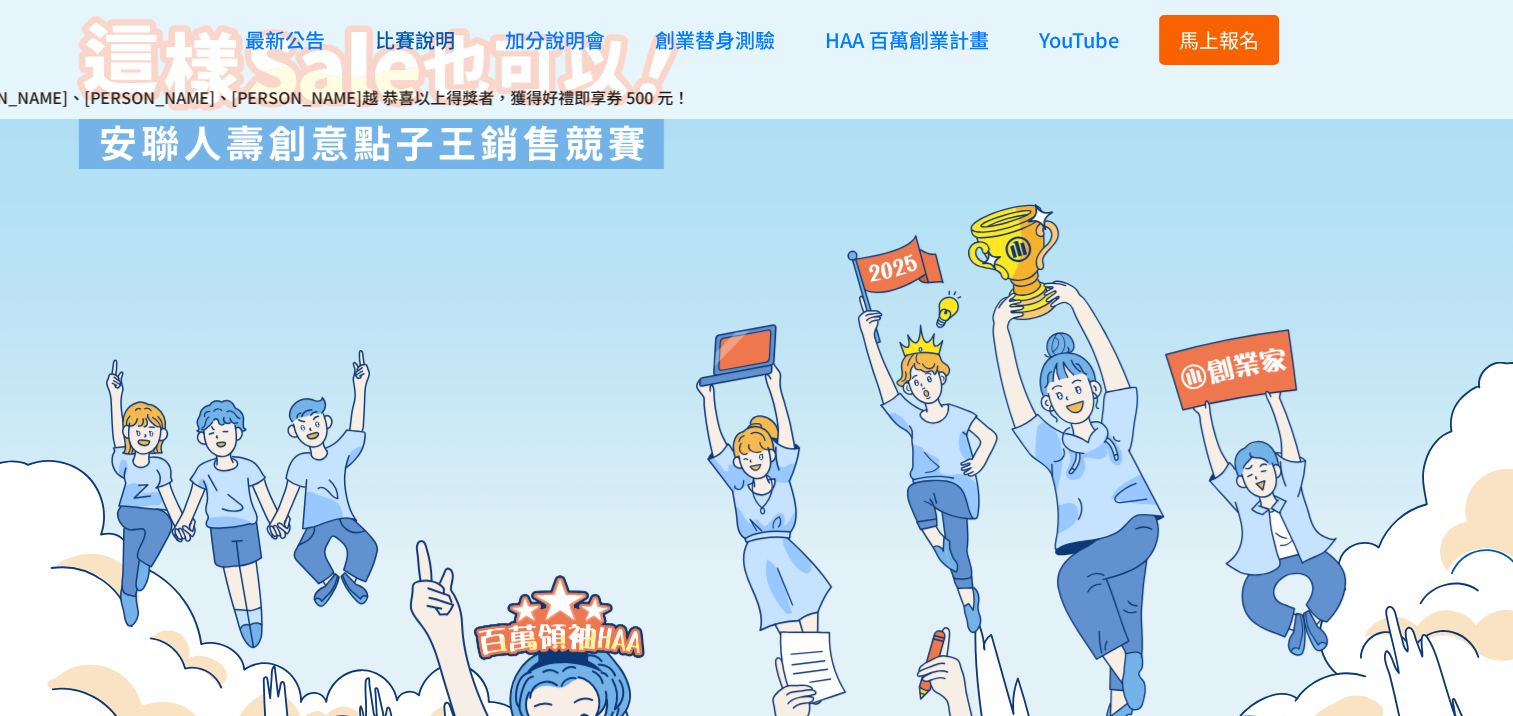 scroll, scrollTop: 0, scrollLeft: 0, axis: both 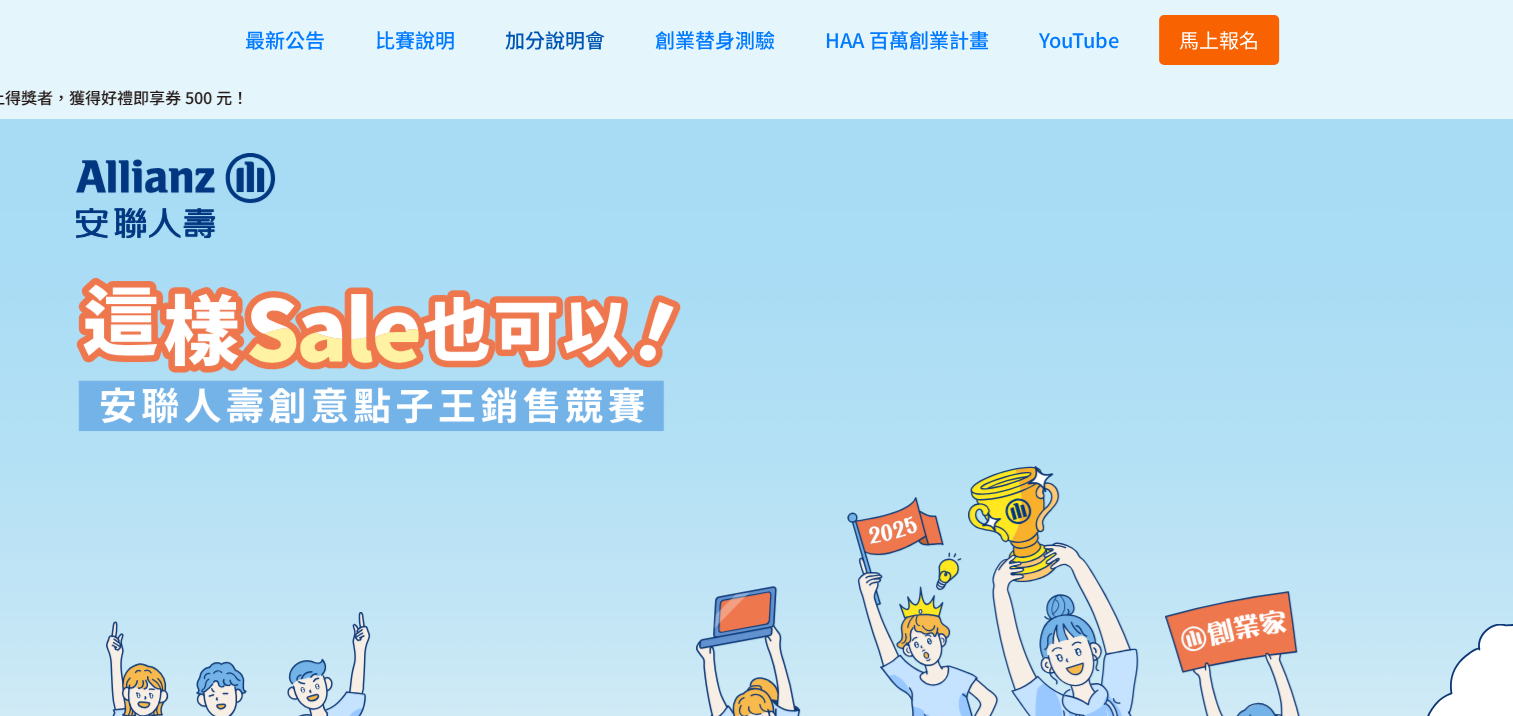 click on "加分說明會" at bounding box center [555, 39] 